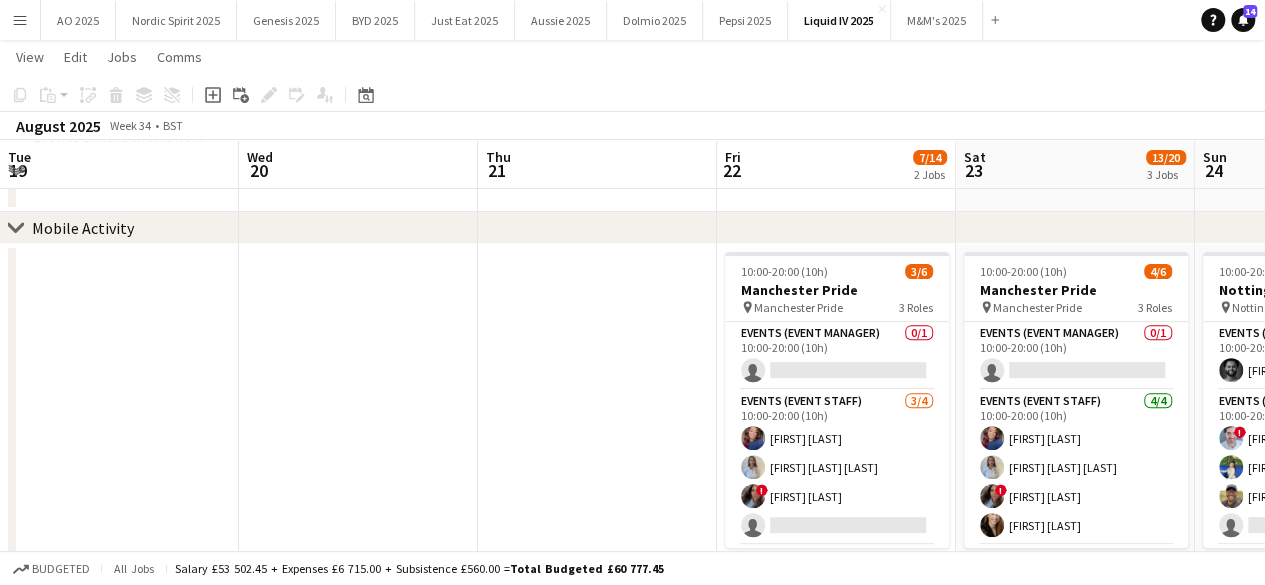 scroll, scrollTop: 0, scrollLeft: 0, axis: both 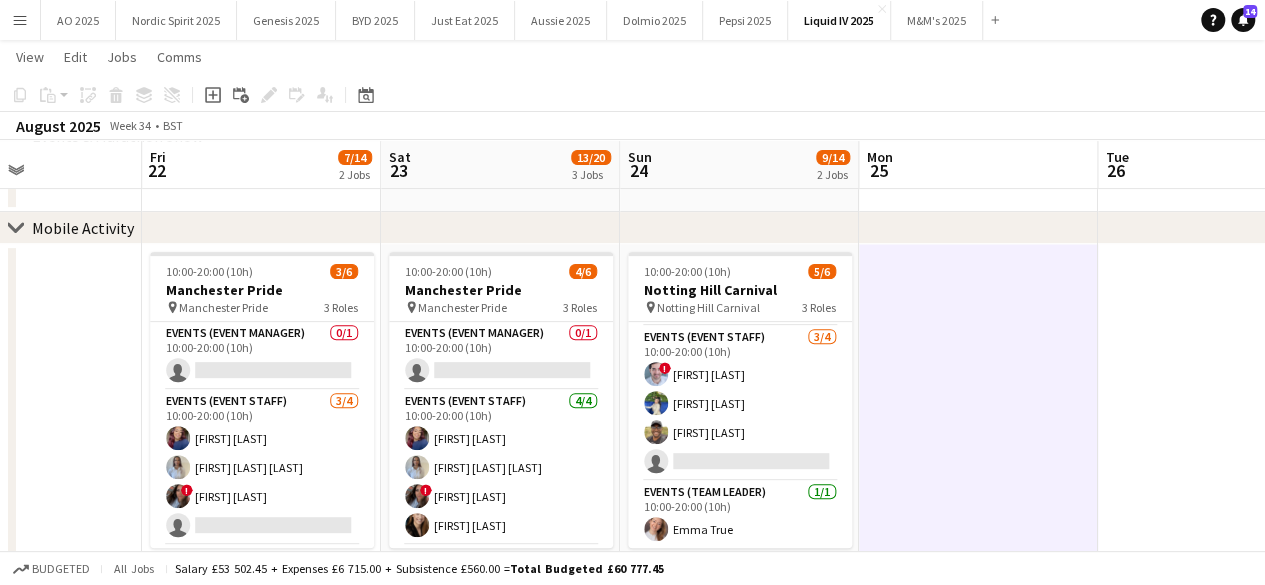 drag, startPoint x: 782, startPoint y: 347, endPoint x: 812, endPoint y: 485, distance: 141.22322 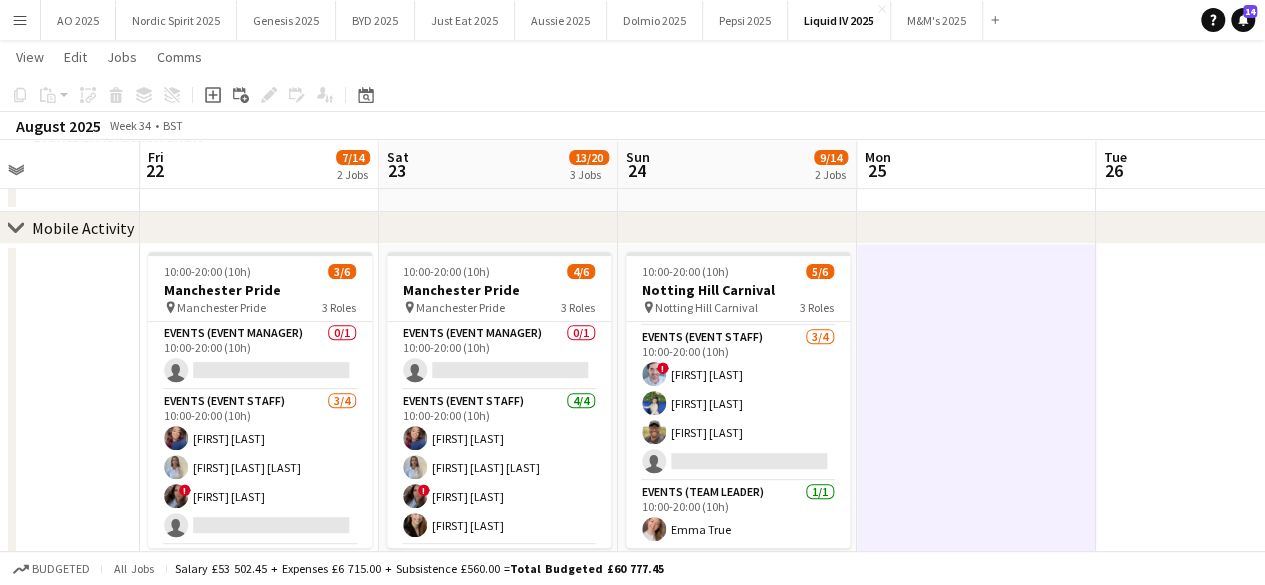 drag, startPoint x: 33, startPoint y: 24, endPoint x: 48, endPoint y: 109, distance: 86.313385 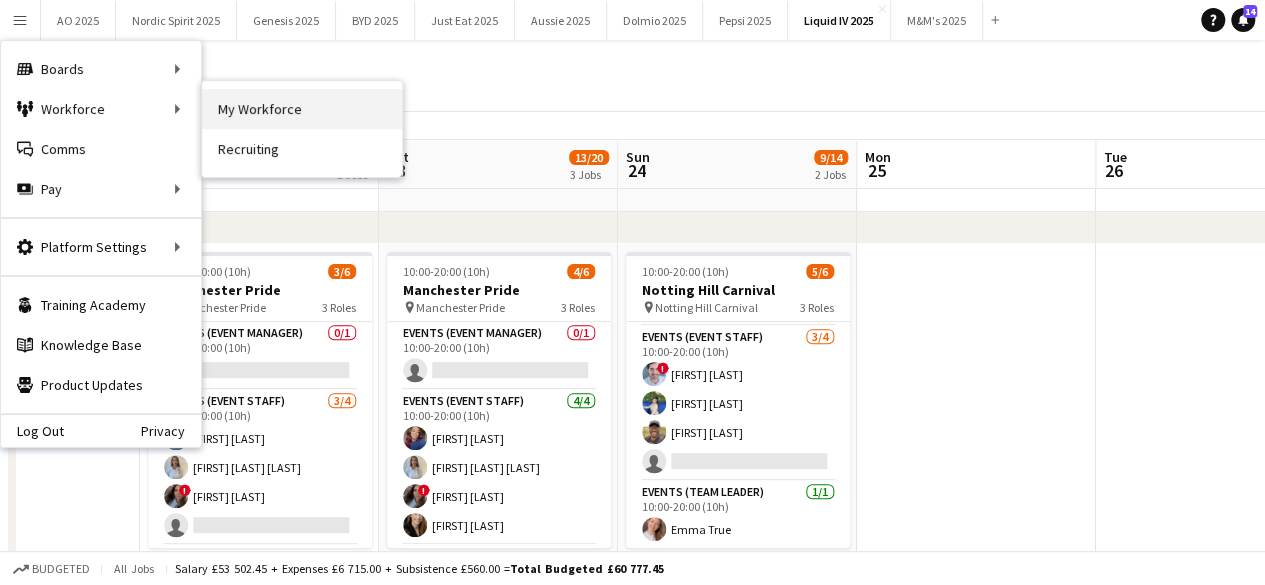 click on "My Workforce" at bounding box center [302, 109] 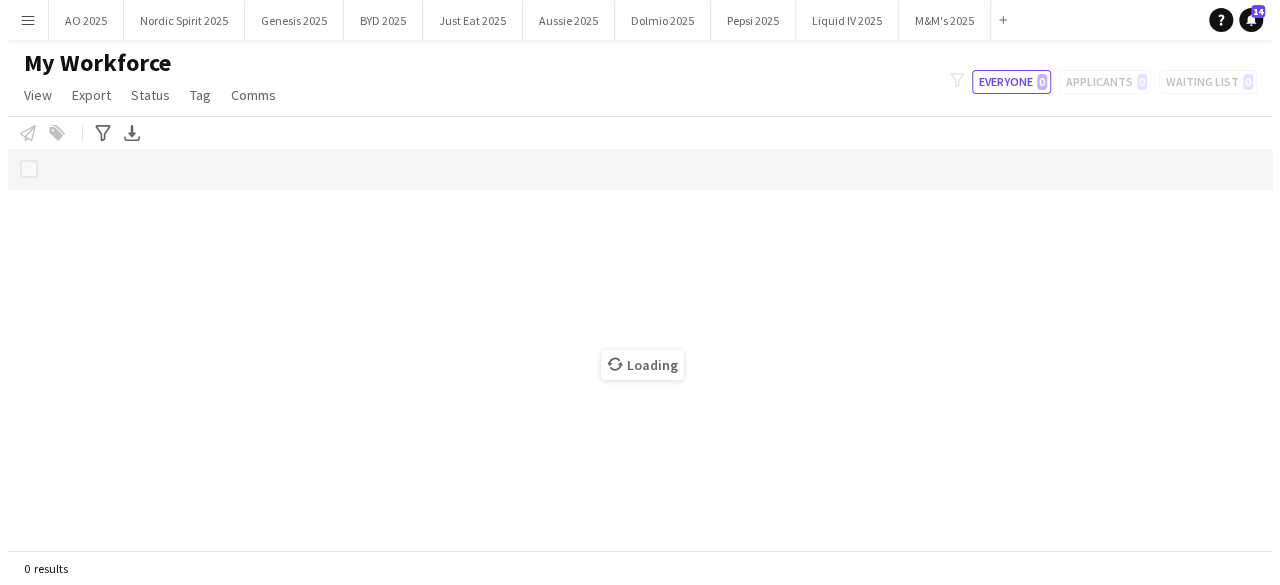 scroll, scrollTop: 0, scrollLeft: 0, axis: both 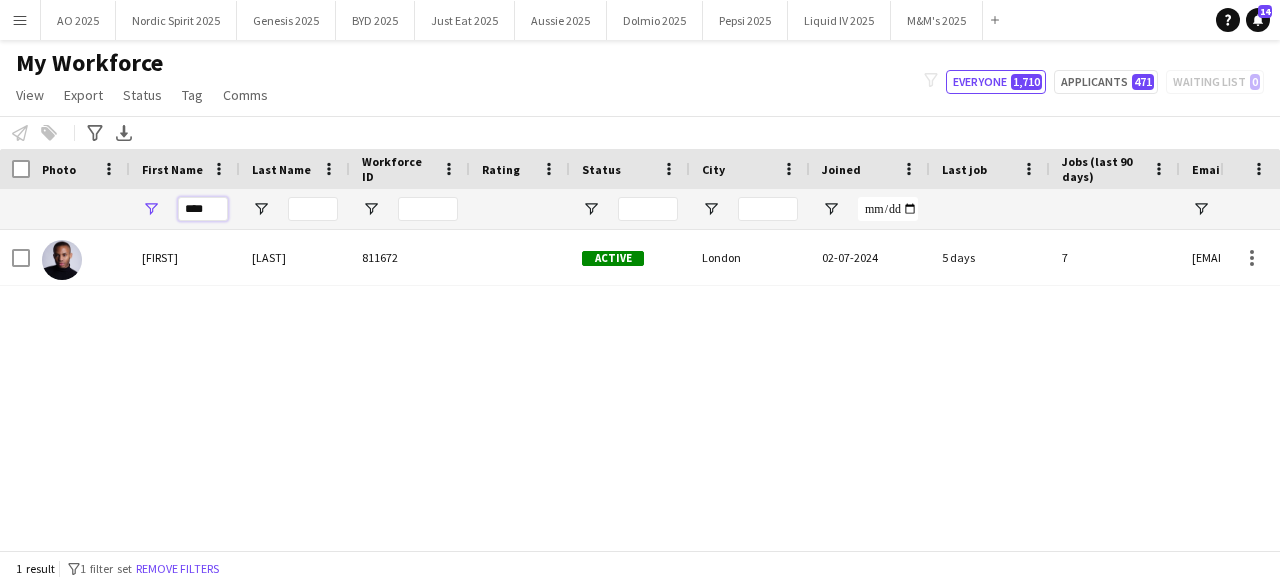 click on "****" at bounding box center (203, 209) 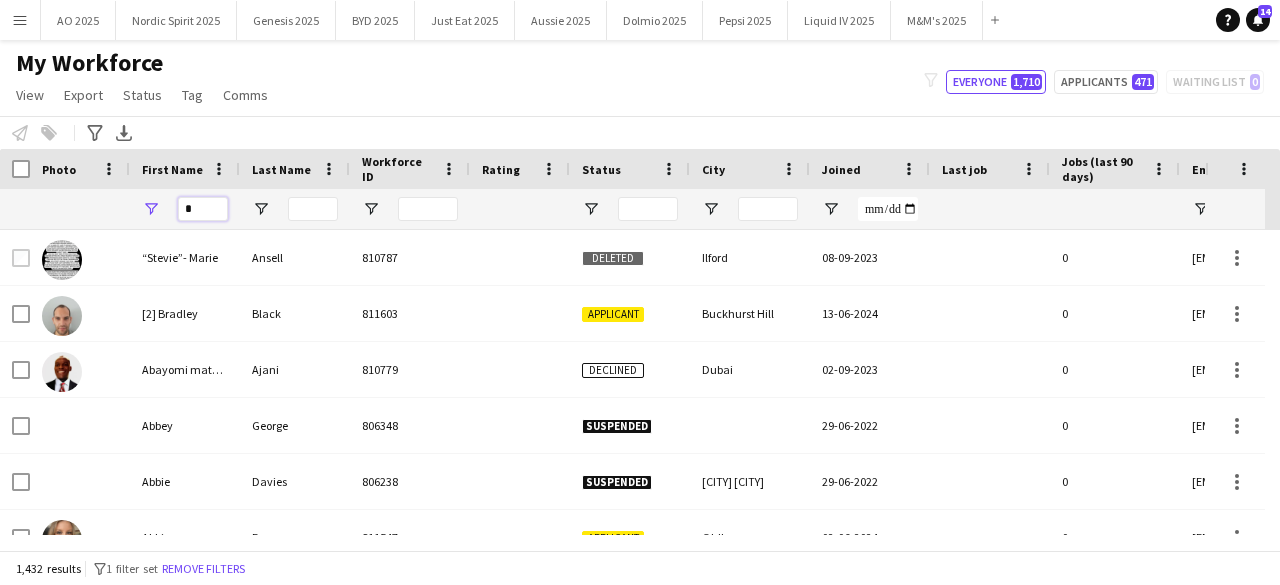 type on "*" 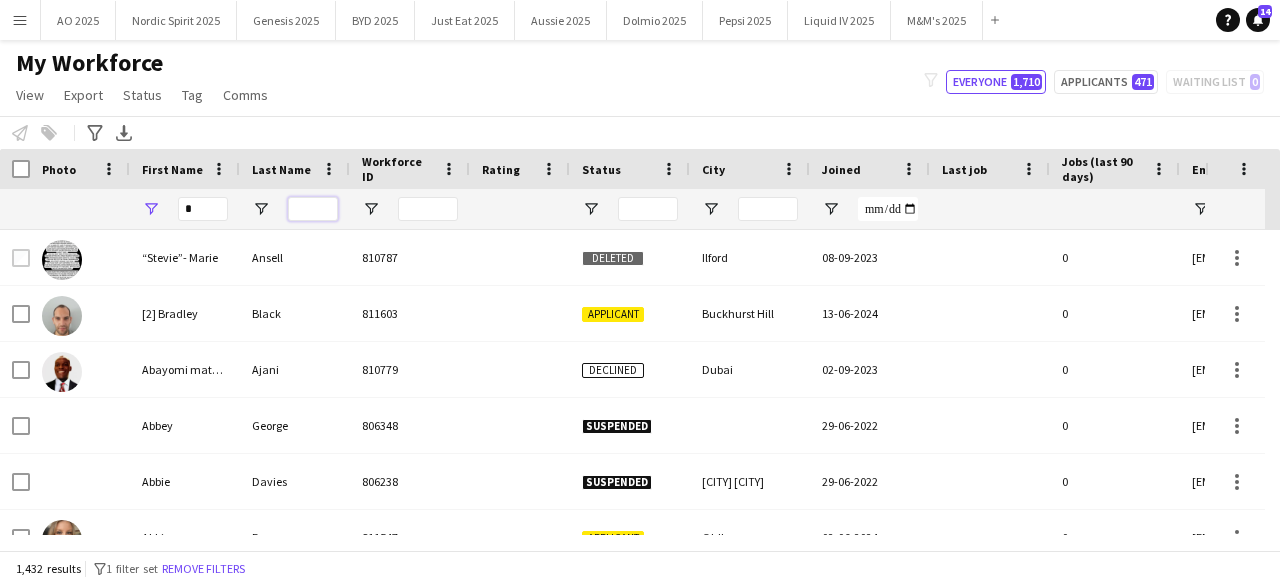 click at bounding box center (313, 209) 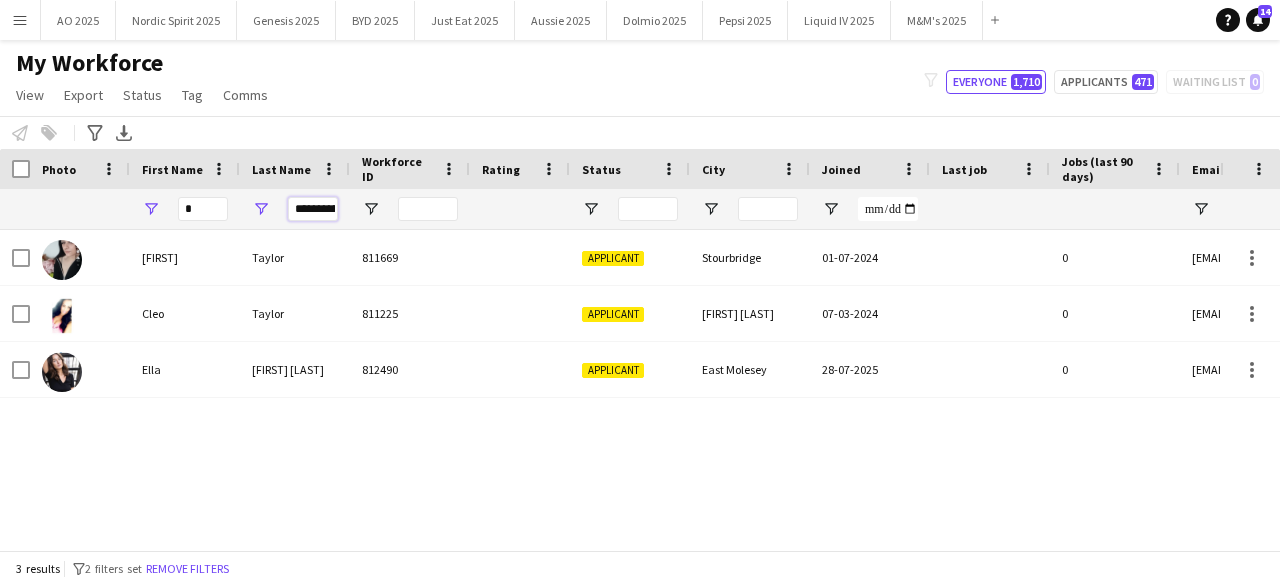 scroll, scrollTop: 0, scrollLeft: 3, axis: horizontal 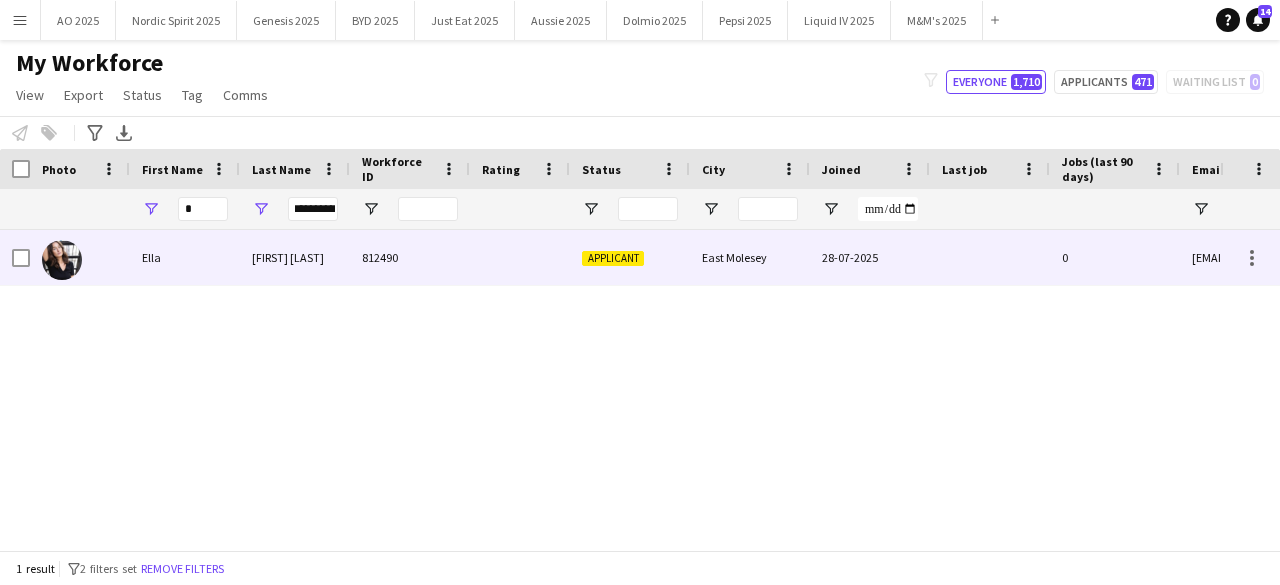 click at bounding box center (62, 260) 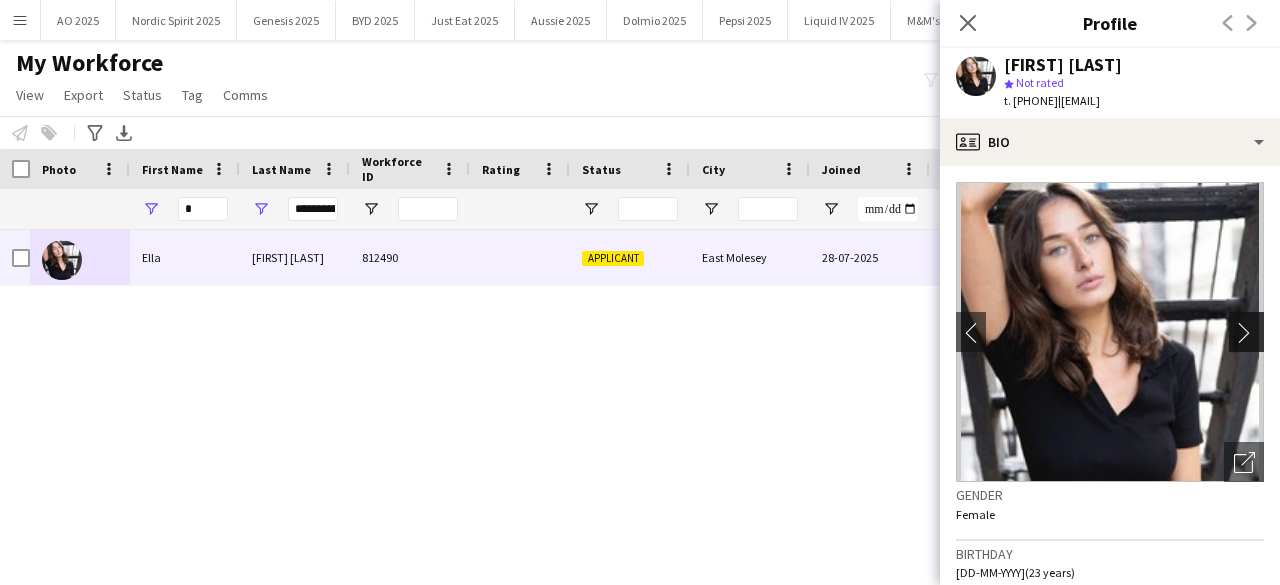 click on "chevron-right" 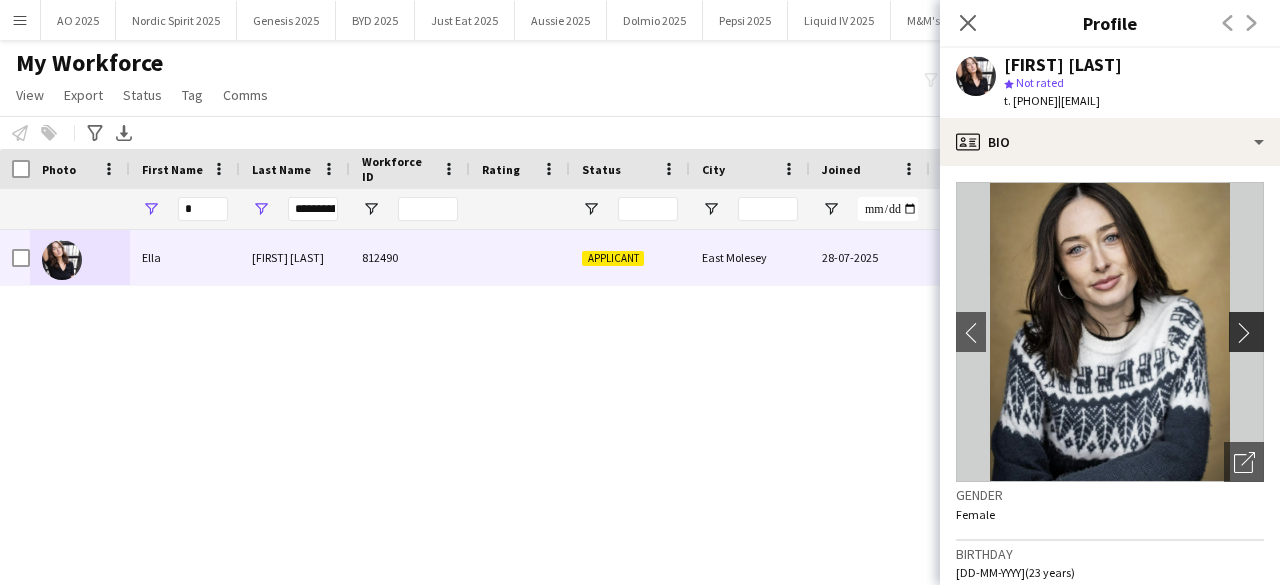 click on "chevron-right" 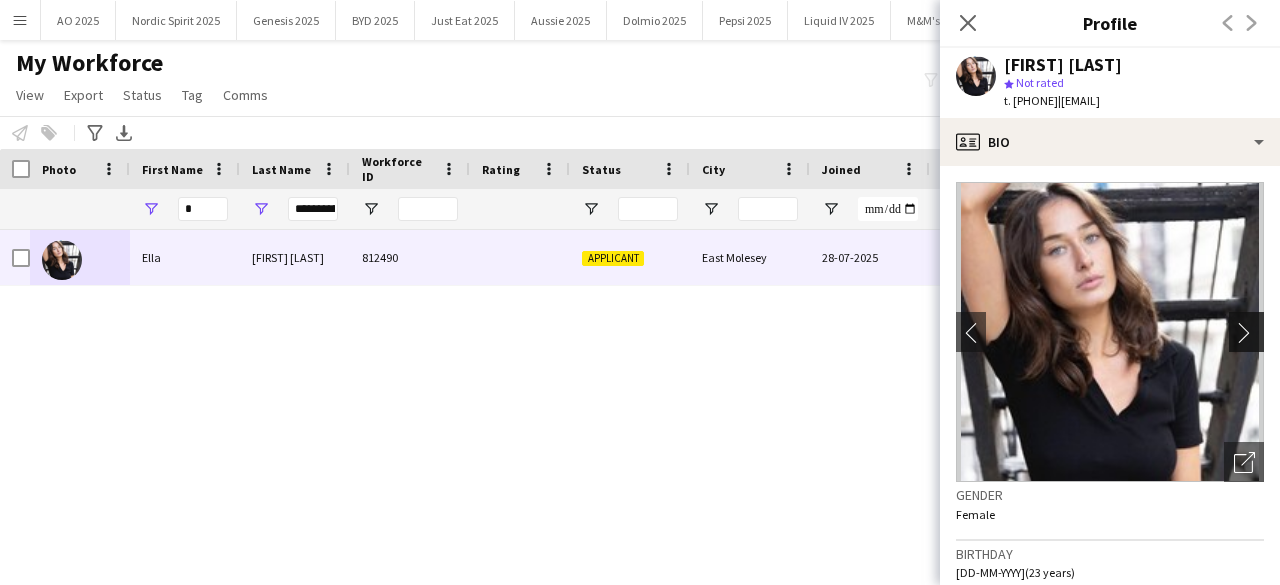 click on "chevron-right" 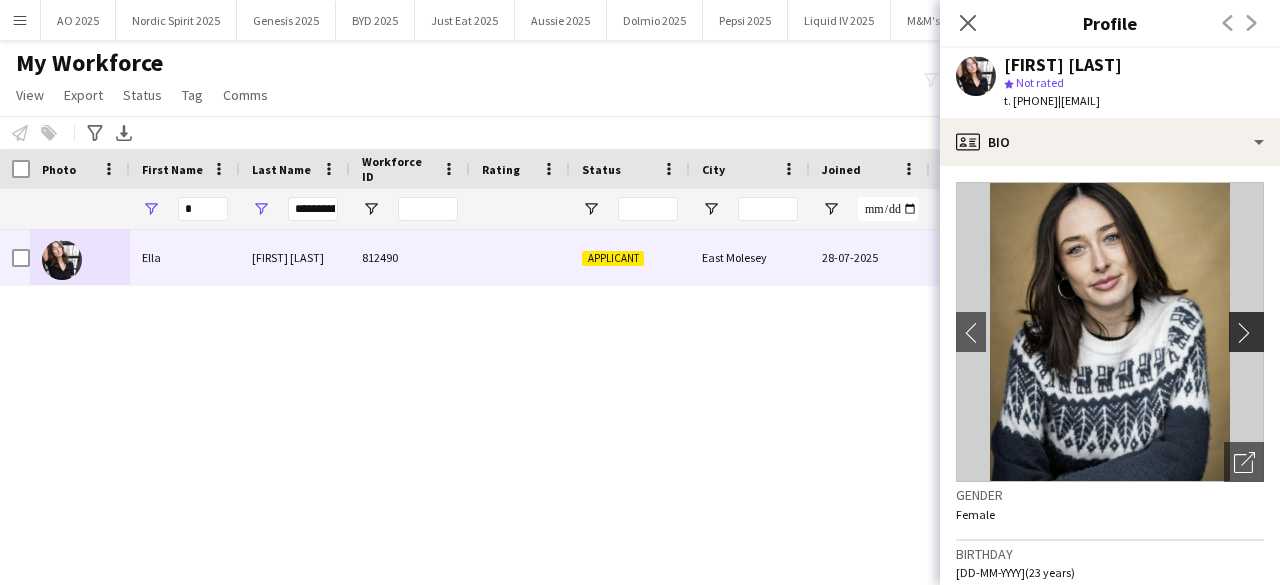 click on "chevron-right" 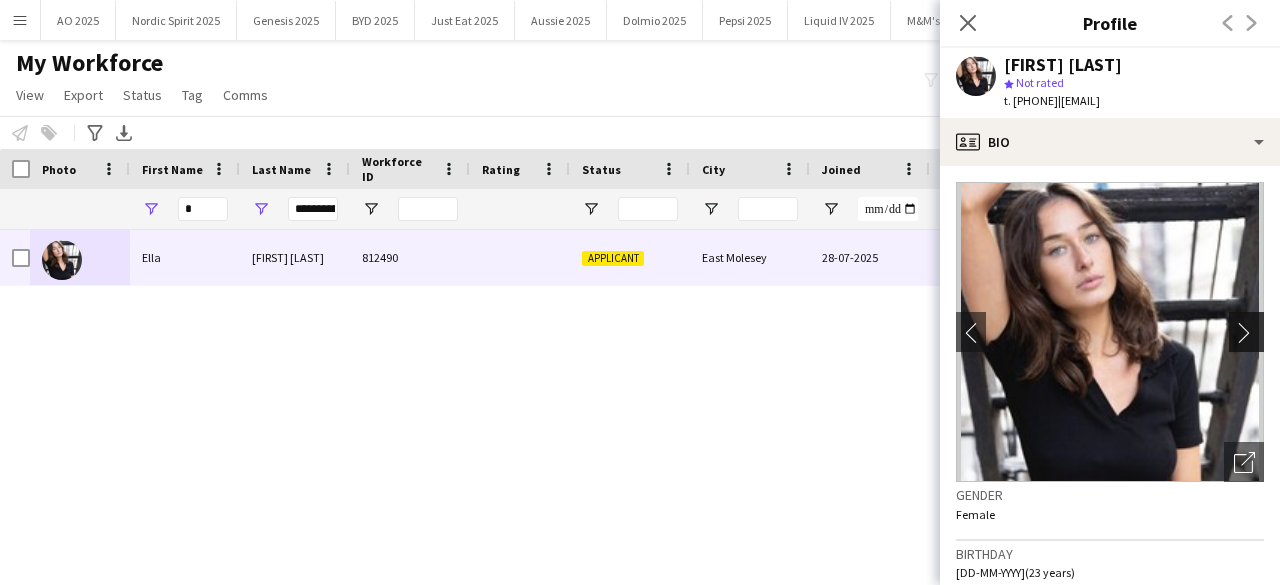 click on "chevron-right" 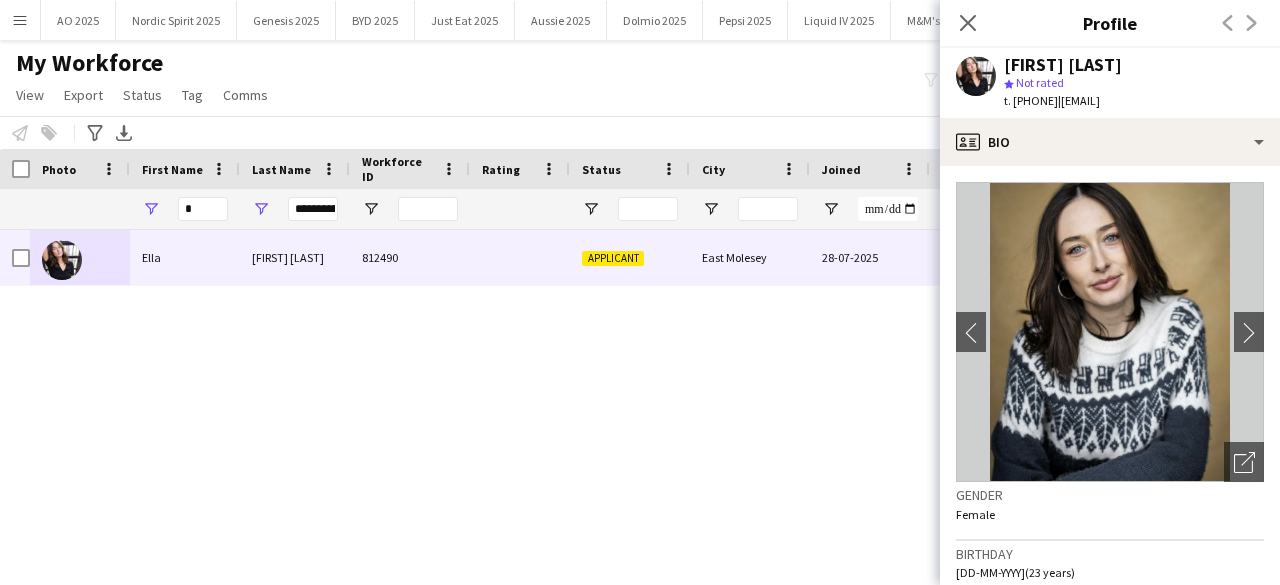 click 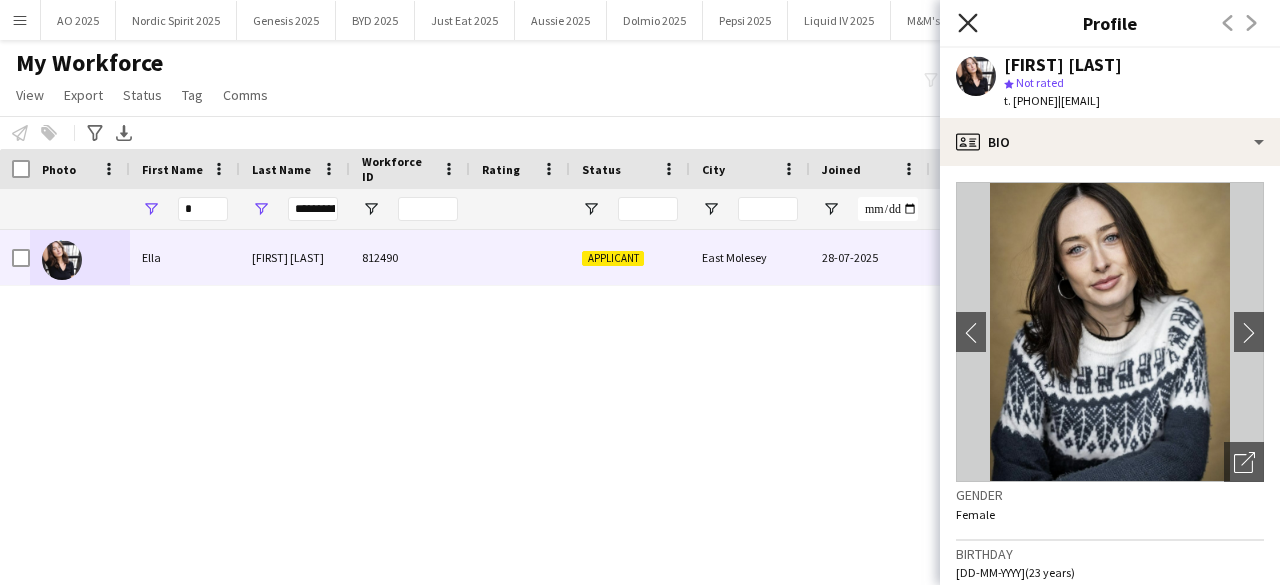 click on "Close pop-in" 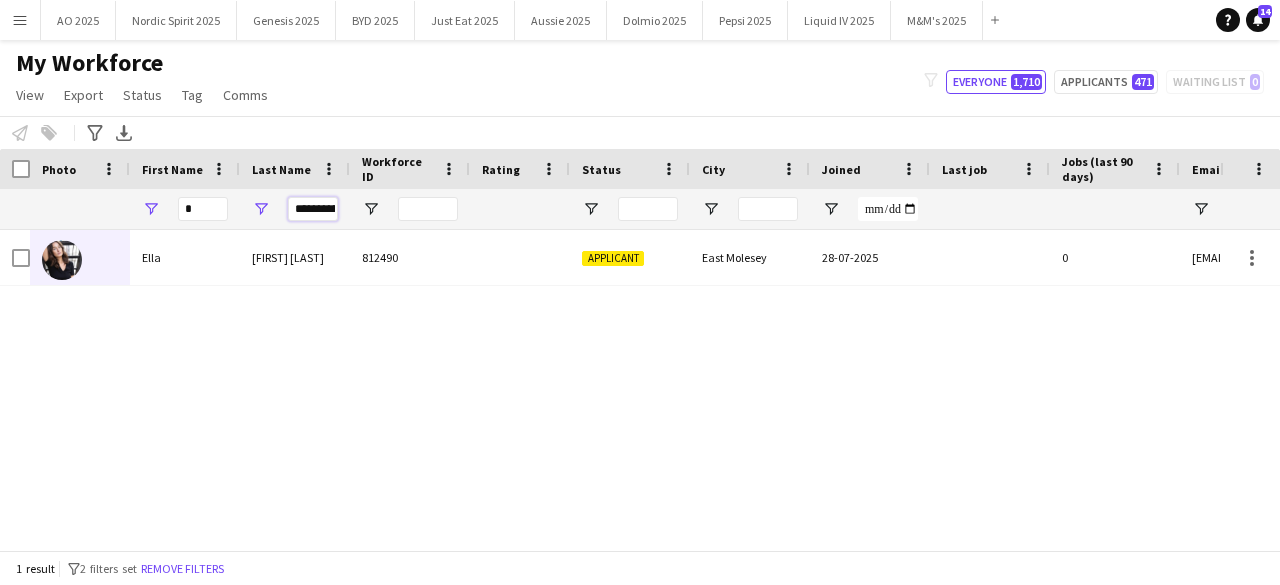 click on "**********" at bounding box center (313, 209) 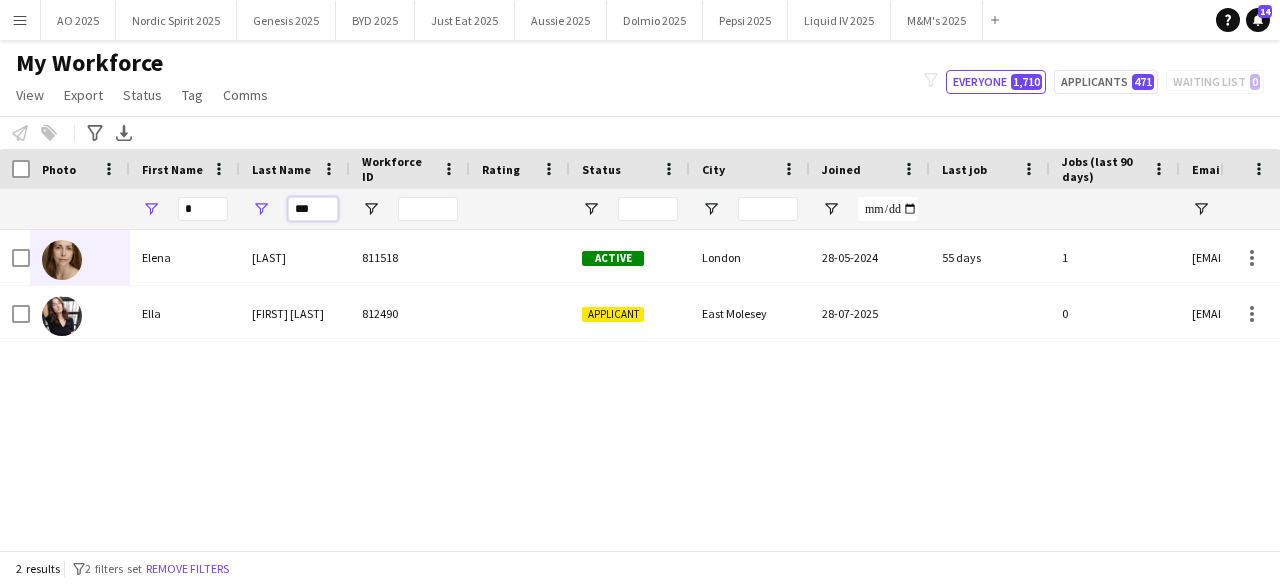 click on "***" at bounding box center (313, 209) 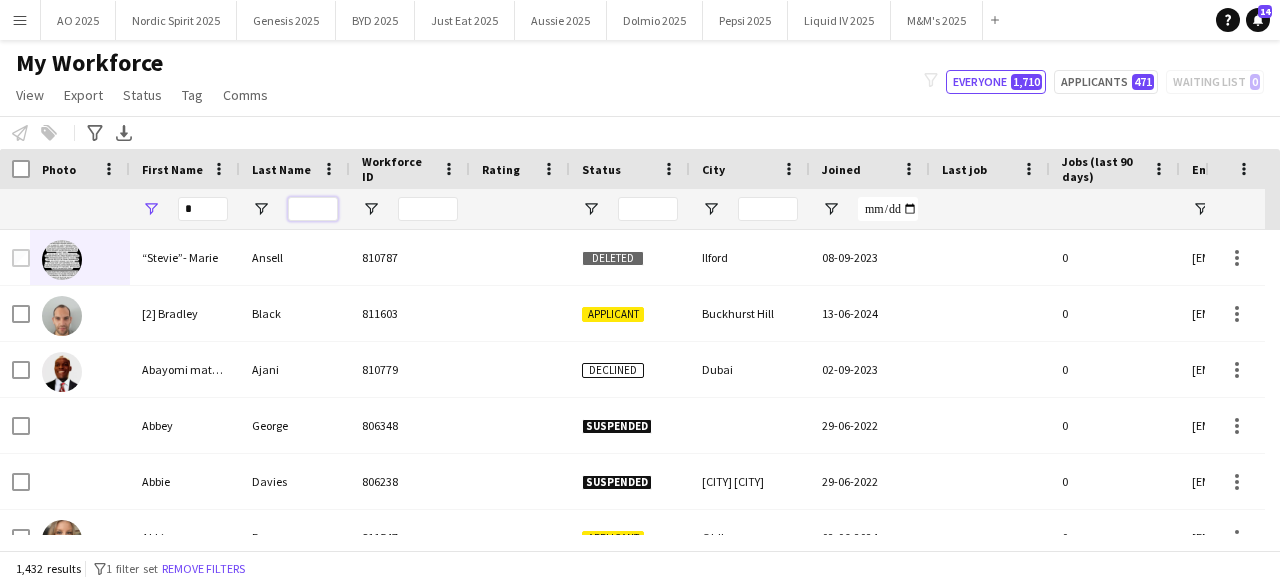 type 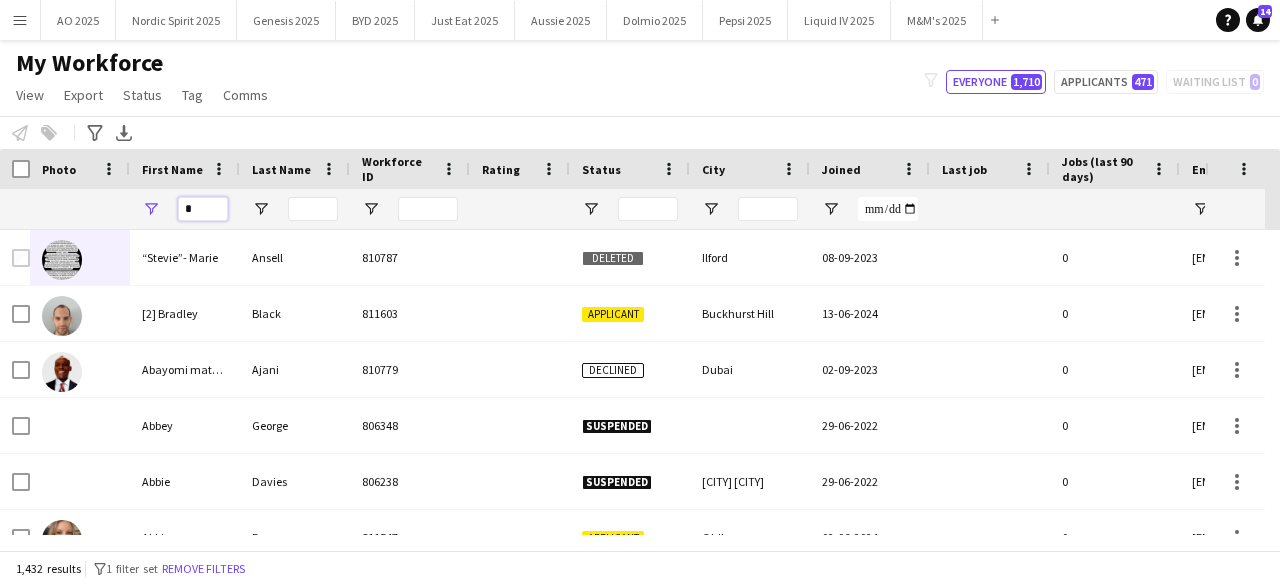 click on "*" at bounding box center (203, 209) 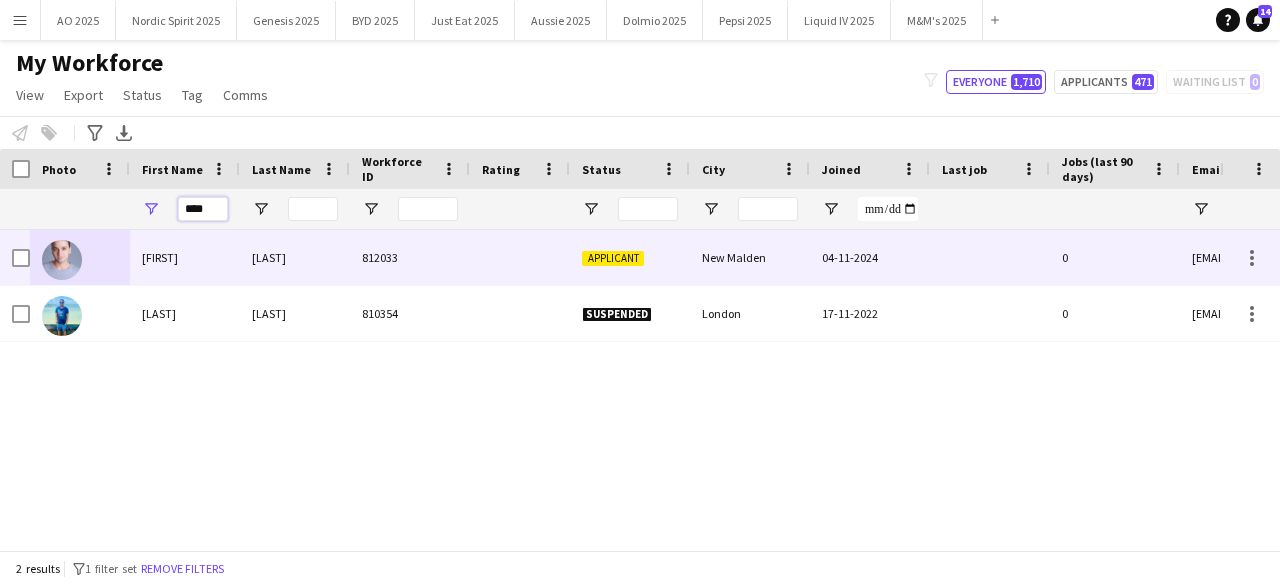 type on "****" 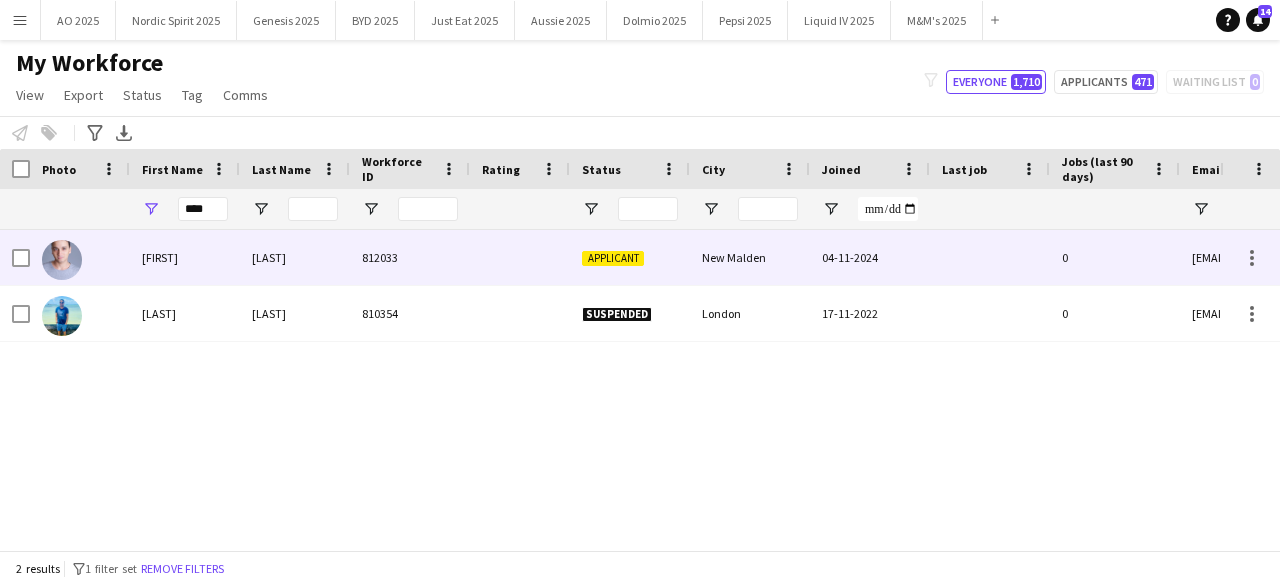 click at bounding box center (62, 260) 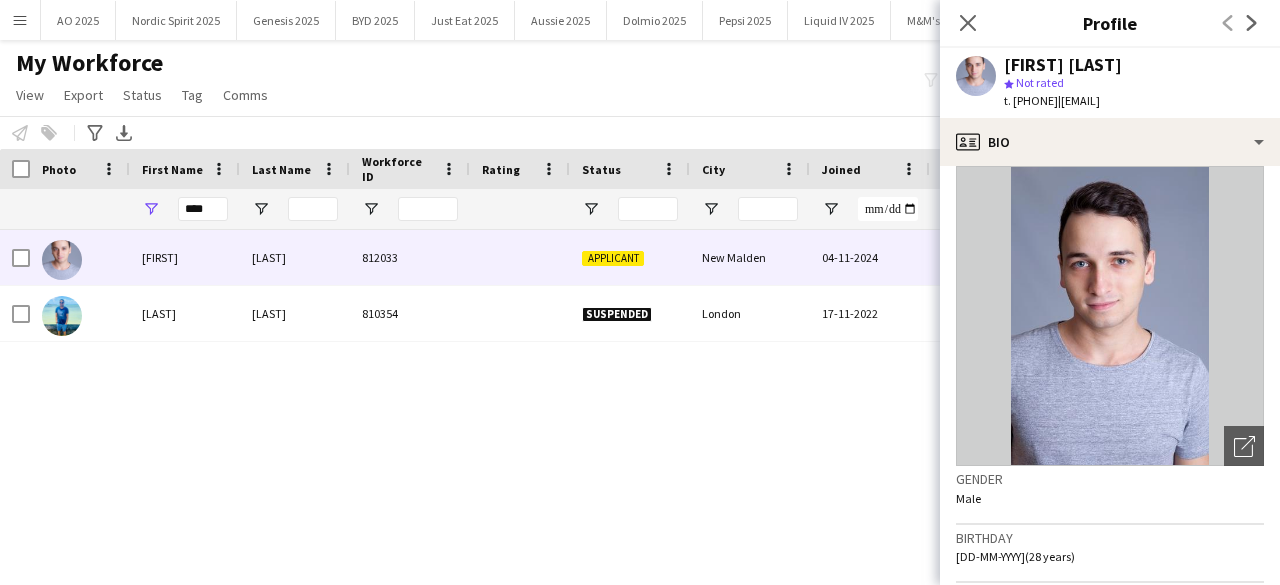 scroll, scrollTop: 0, scrollLeft: 0, axis: both 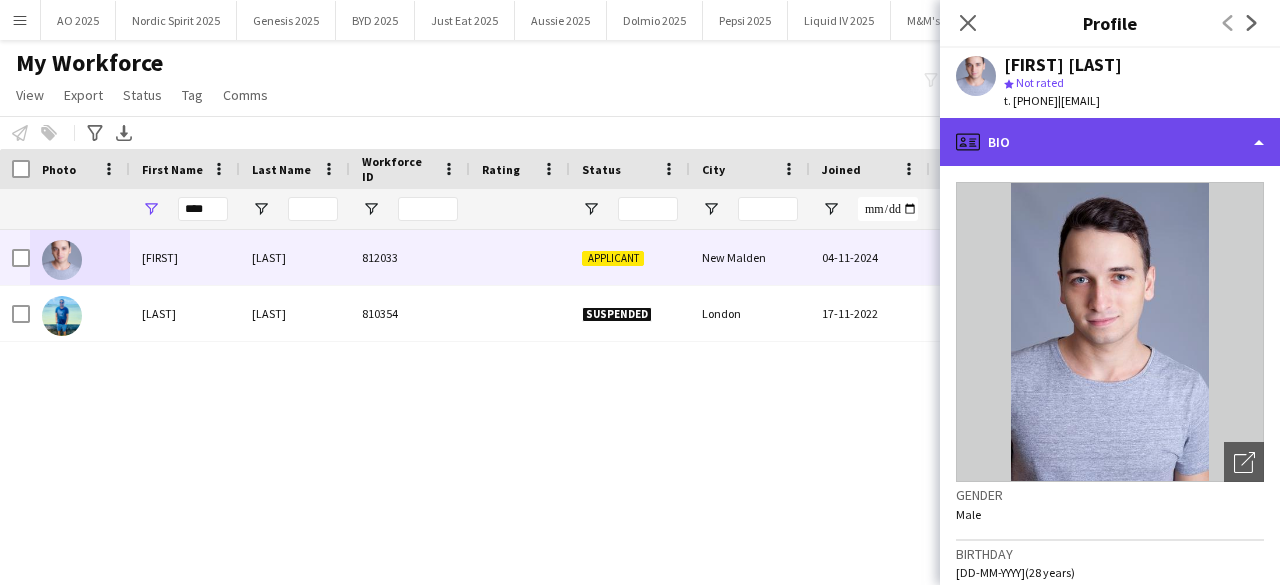 click on "profile
Bio" 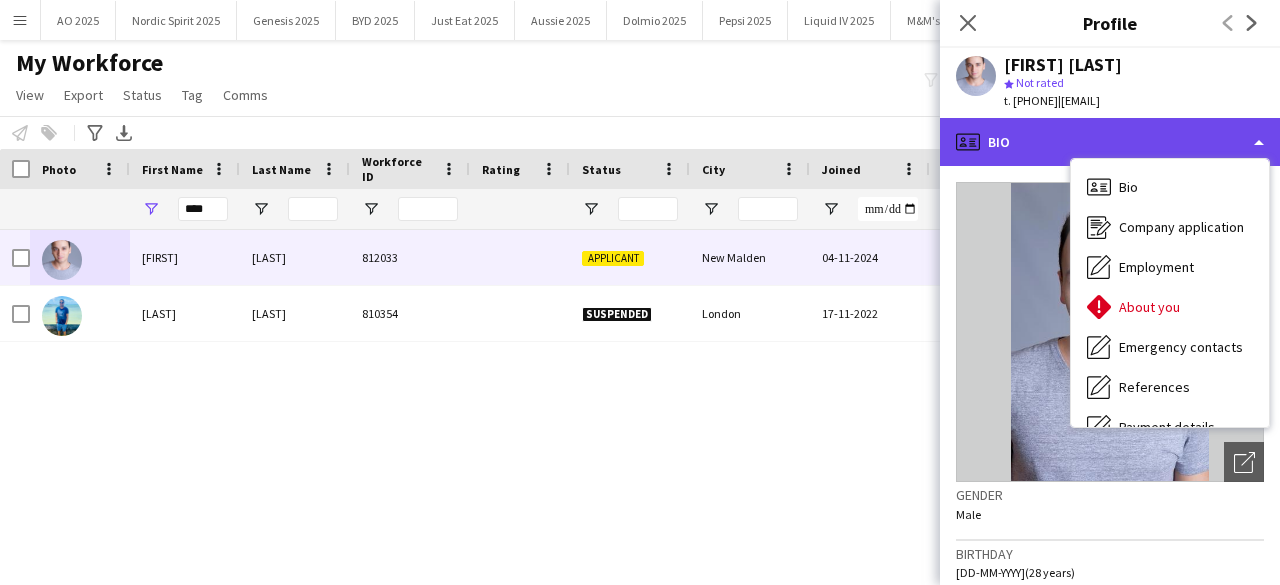 click on "profile
Bio" 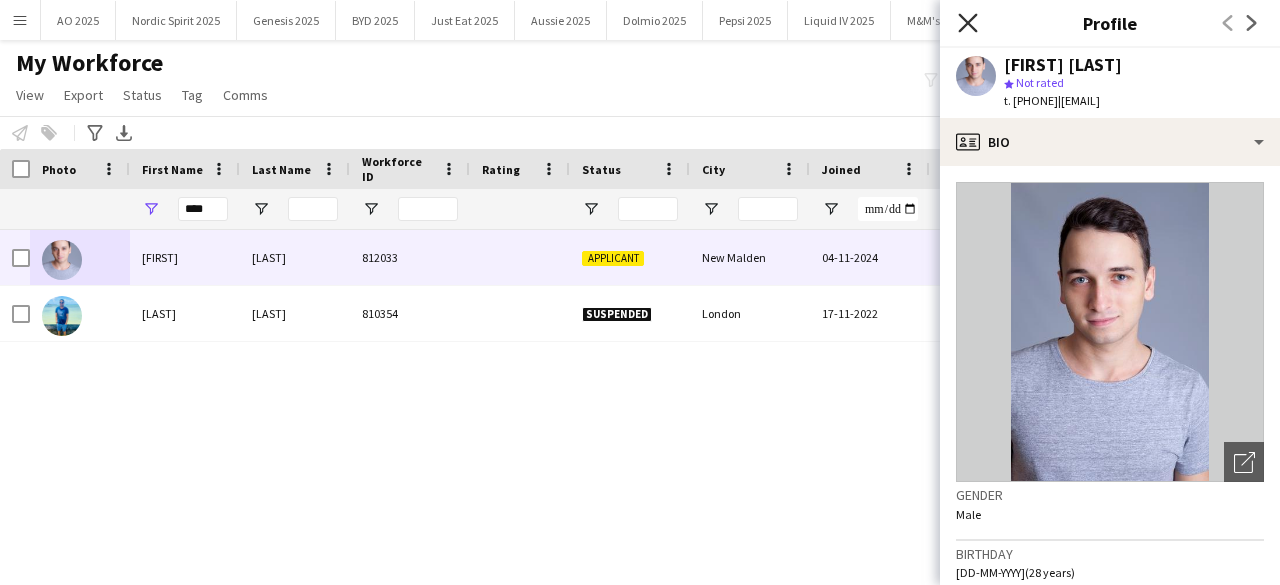 click 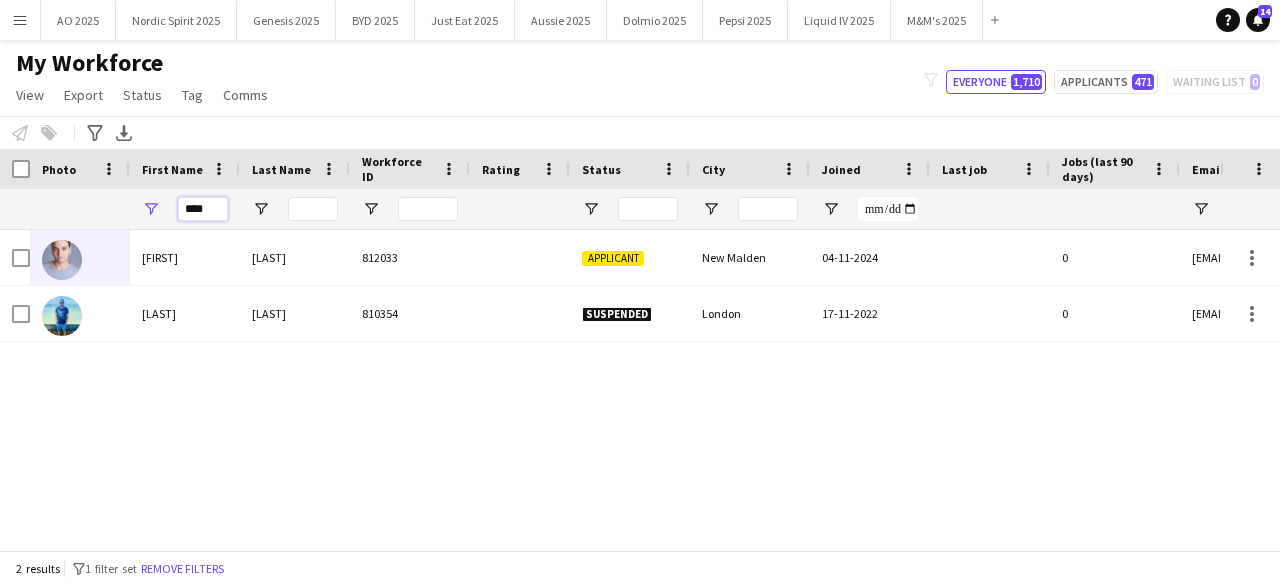 click on "****" at bounding box center (203, 209) 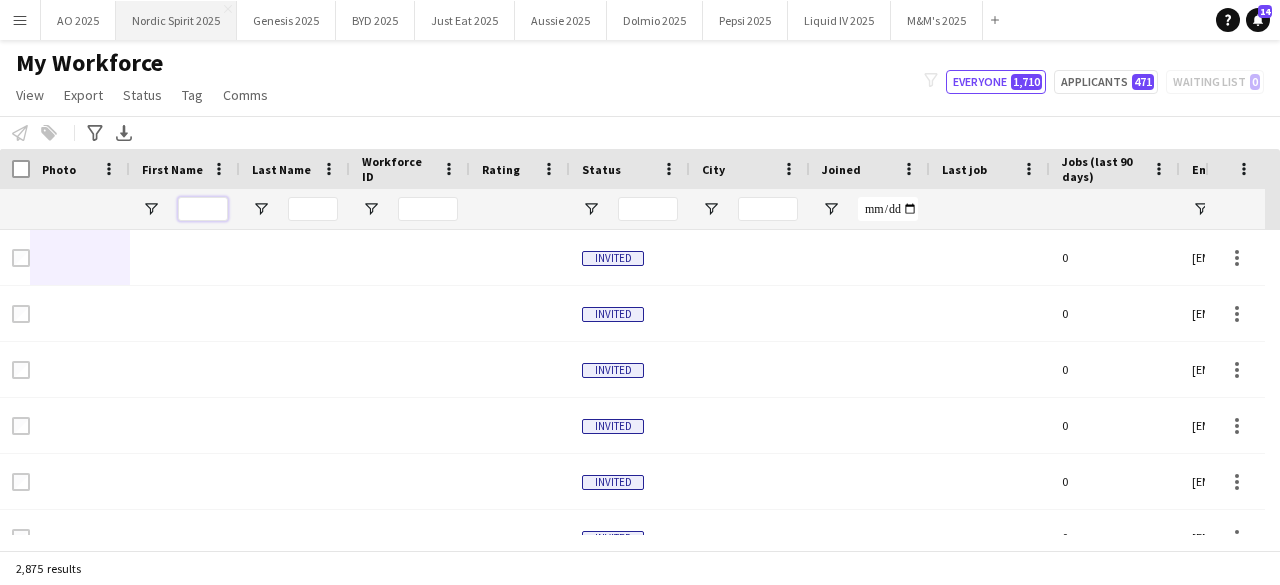 type 